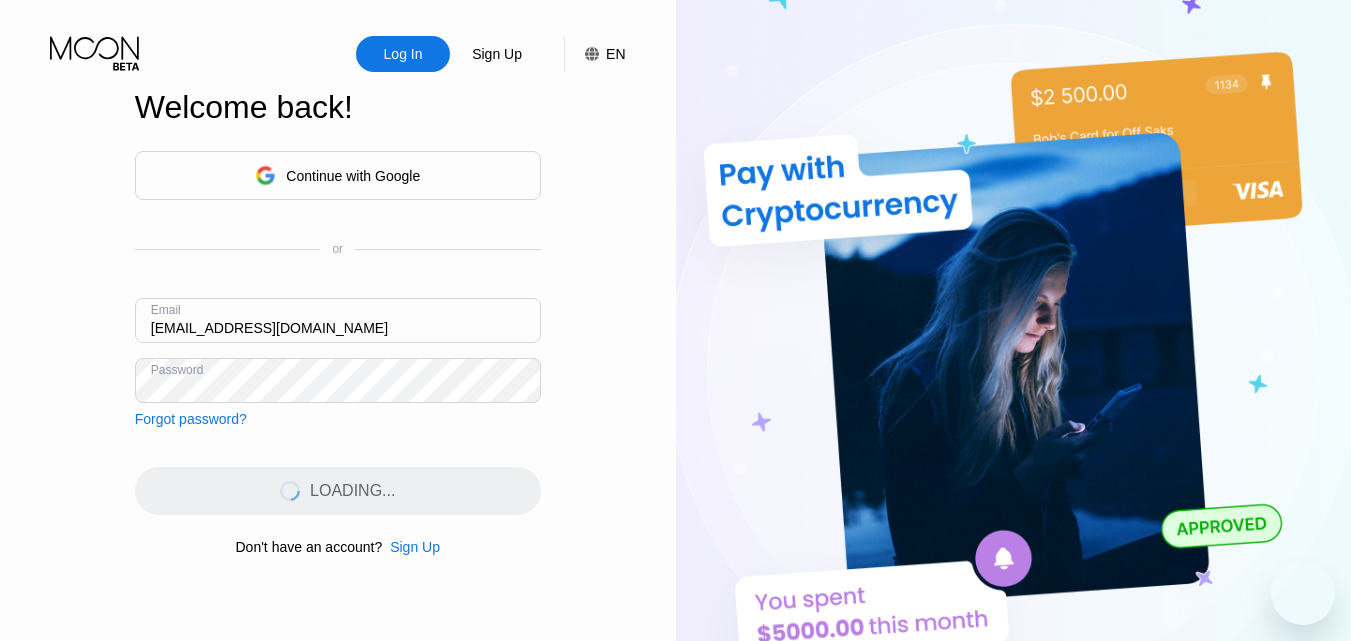 scroll, scrollTop: 0, scrollLeft: 0, axis: both 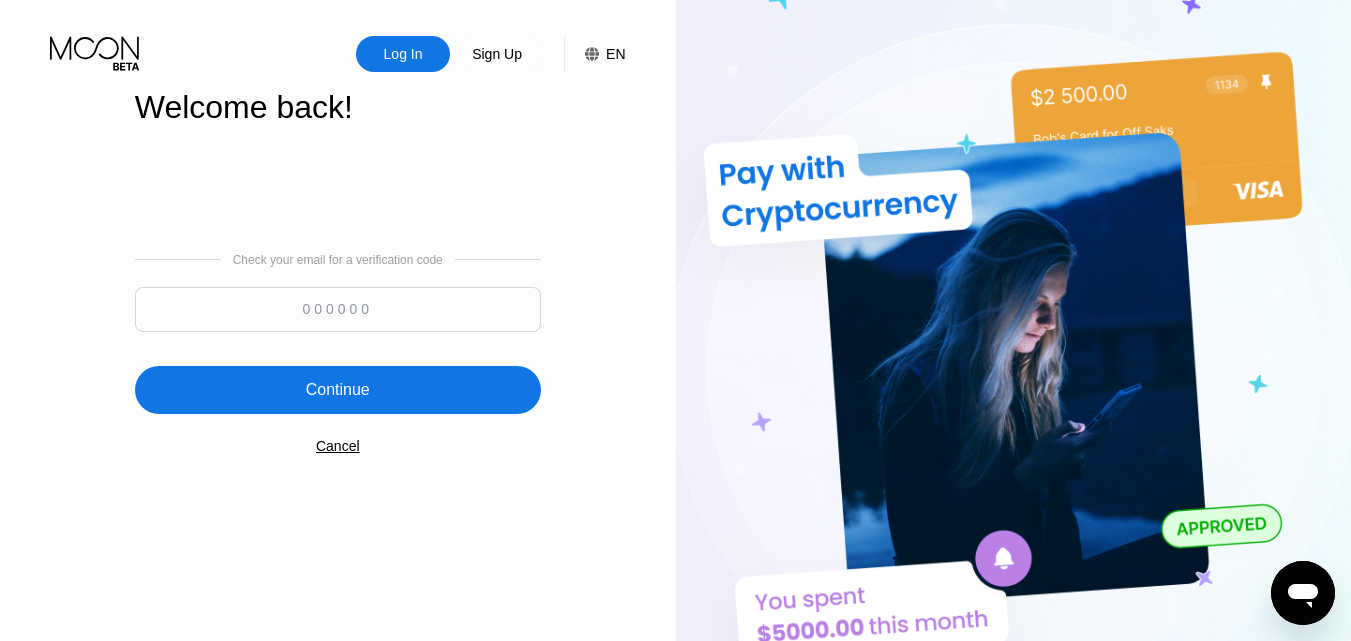 click on "Welcome back!" at bounding box center (338, 107) 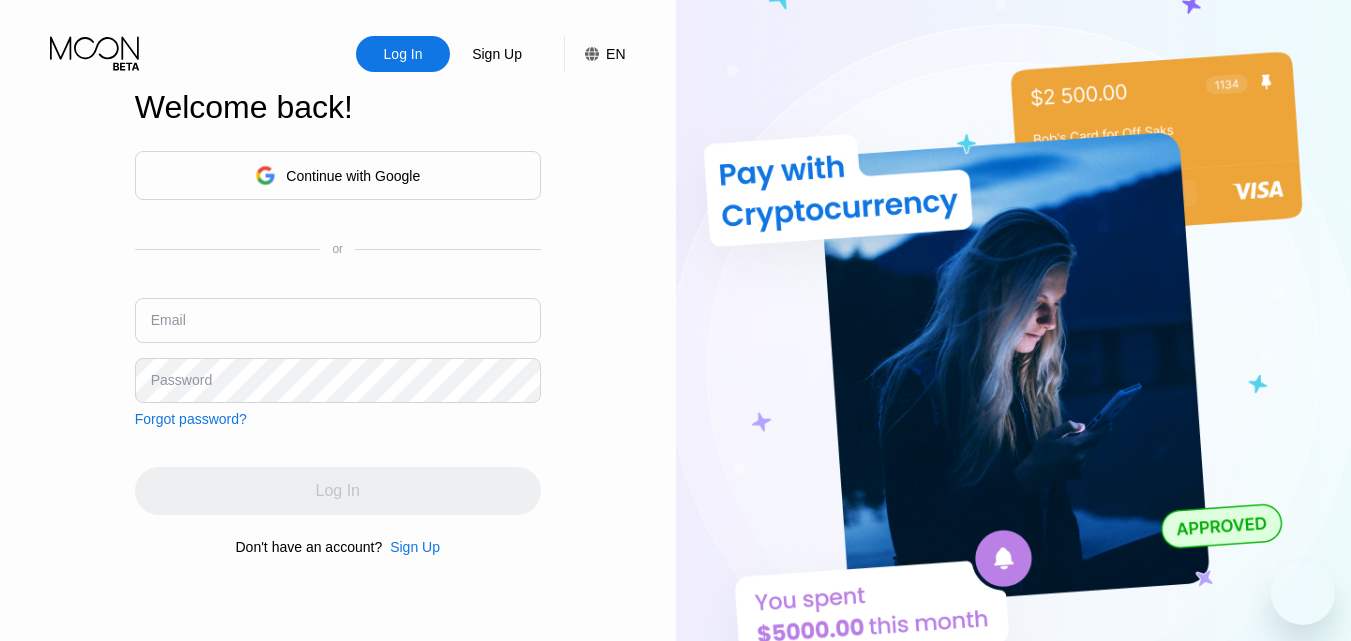 scroll, scrollTop: 0, scrollLeft: 0, axis: both 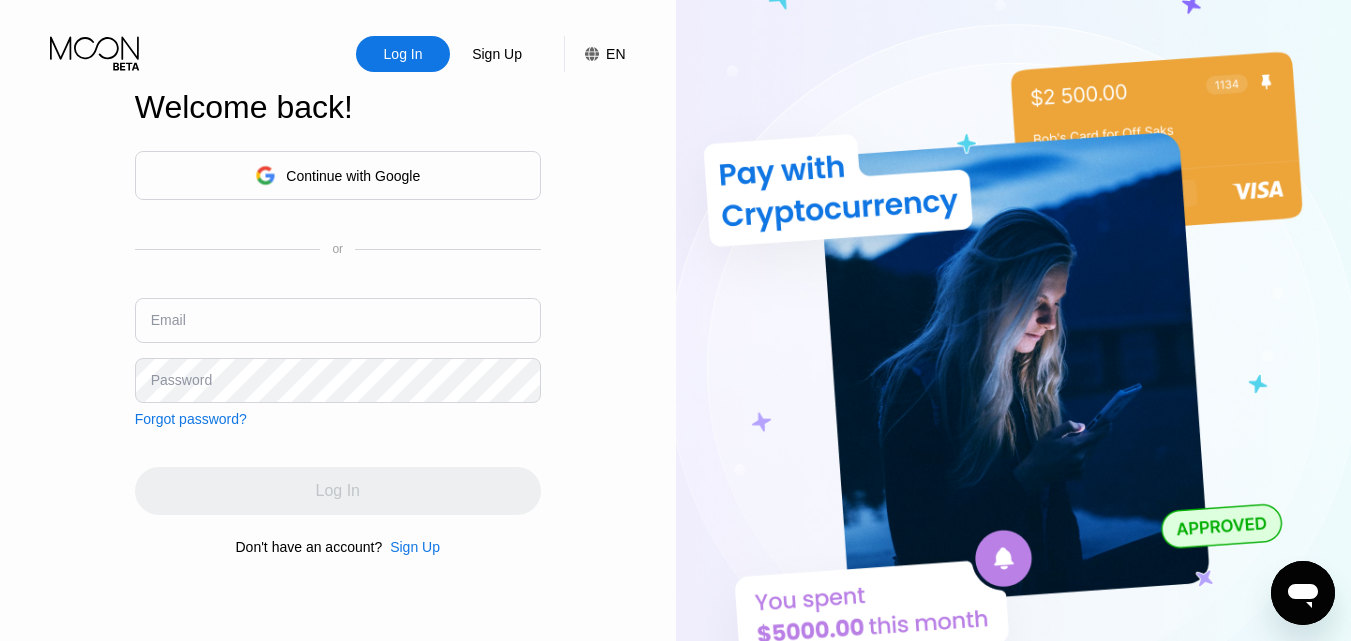 type on "[EMAIL_ADDRESS][DOMAIN_NAME]" 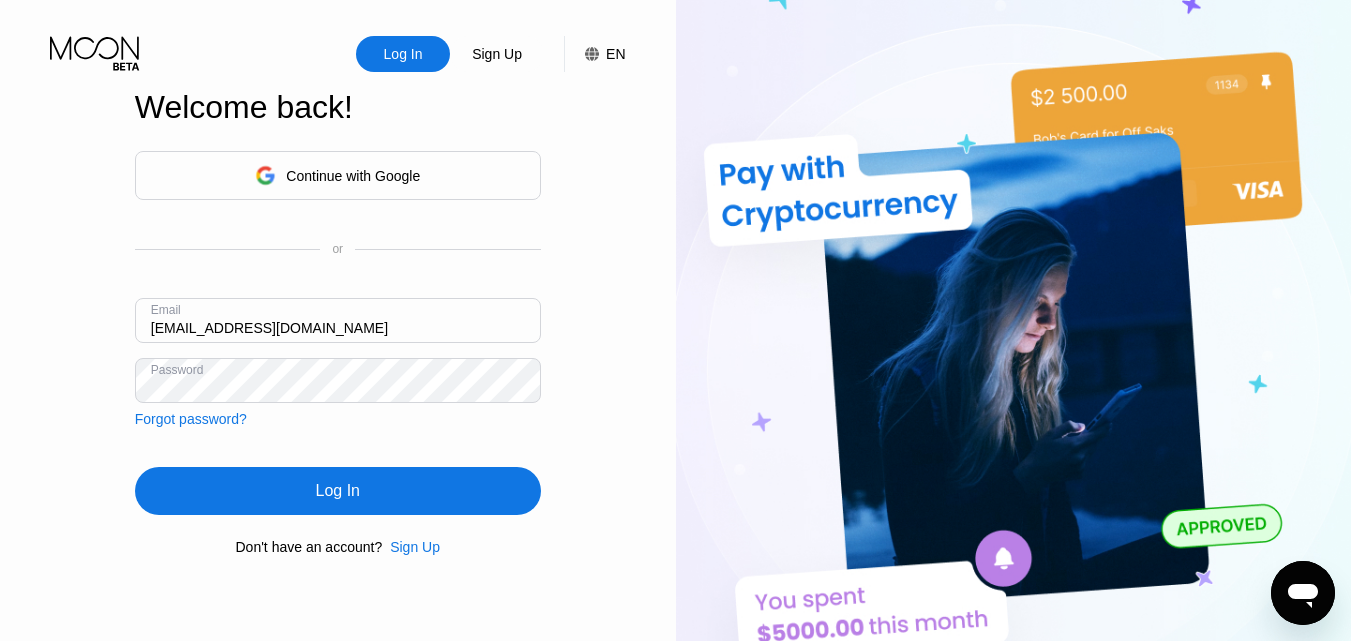 click at bounding box center (1014, 352) 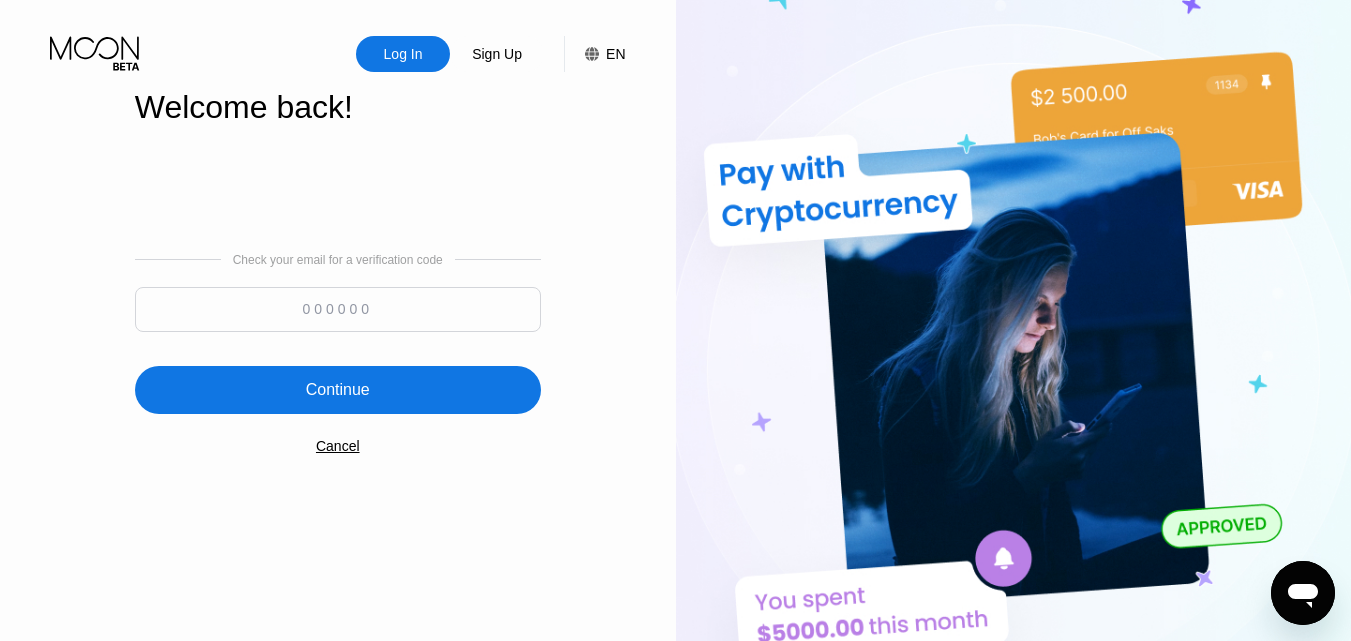 click at bounding box center [338, 309] 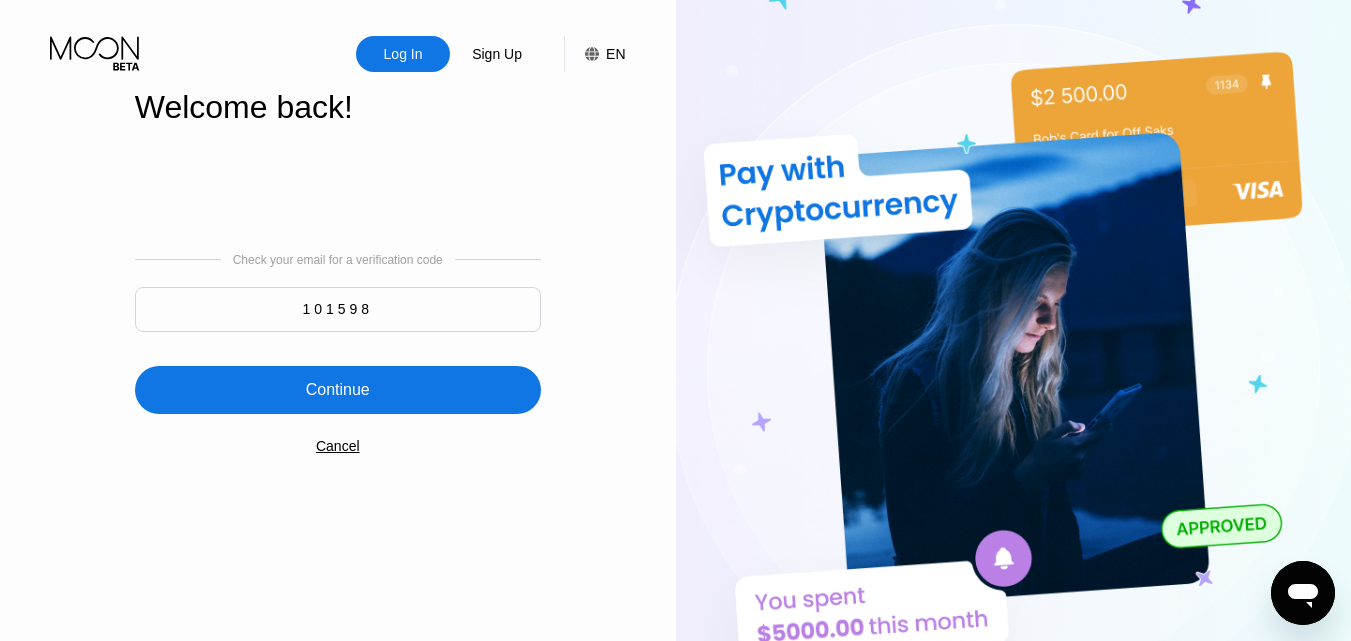 type on "101598" 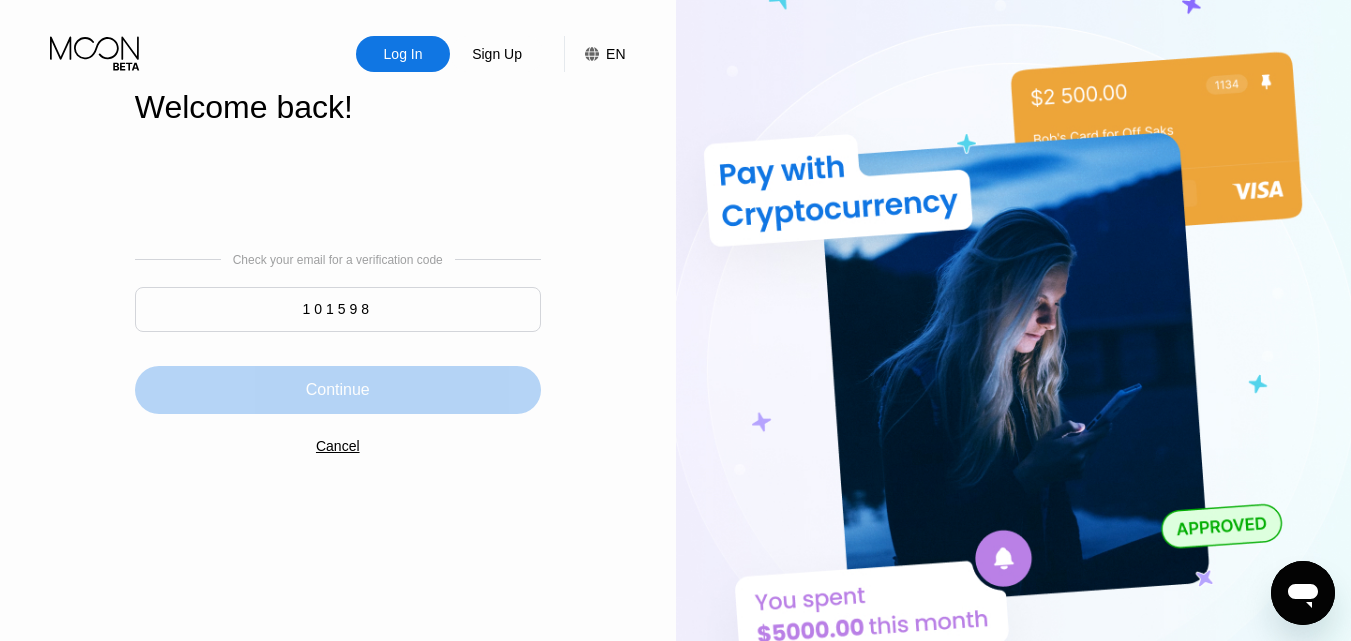 click on "Continue" at bounding box center (338, 390) 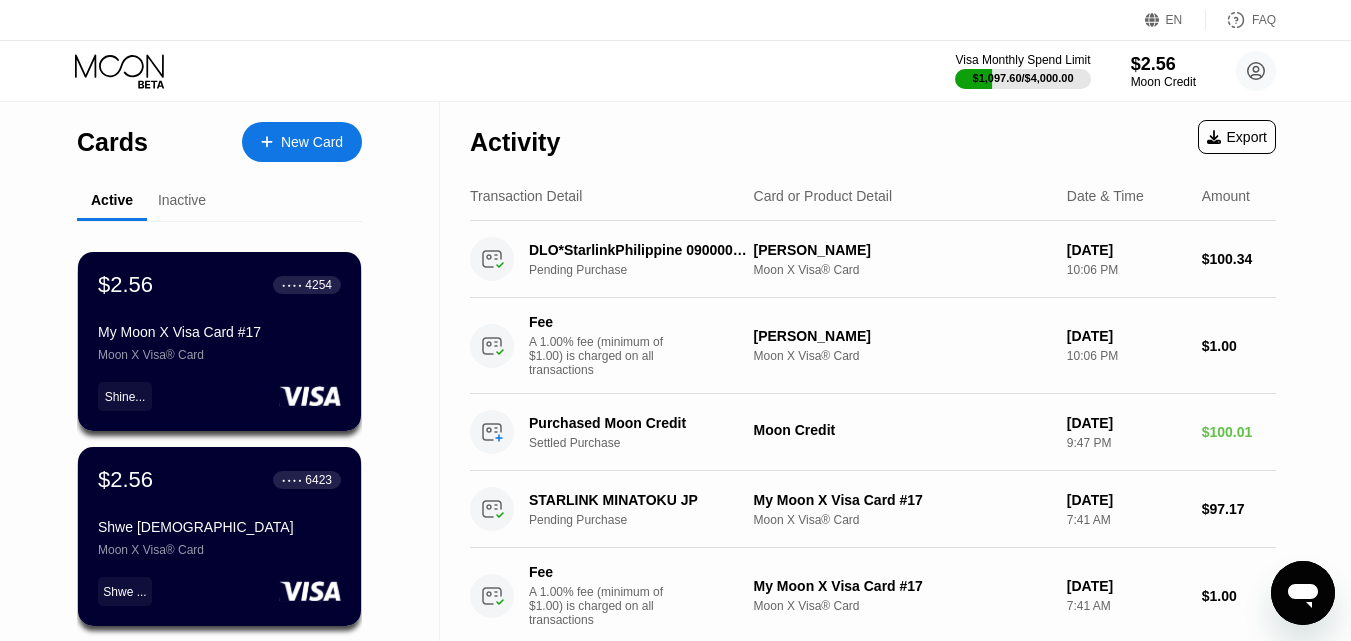 click on "Inactive" at bounding box center [182, 200] 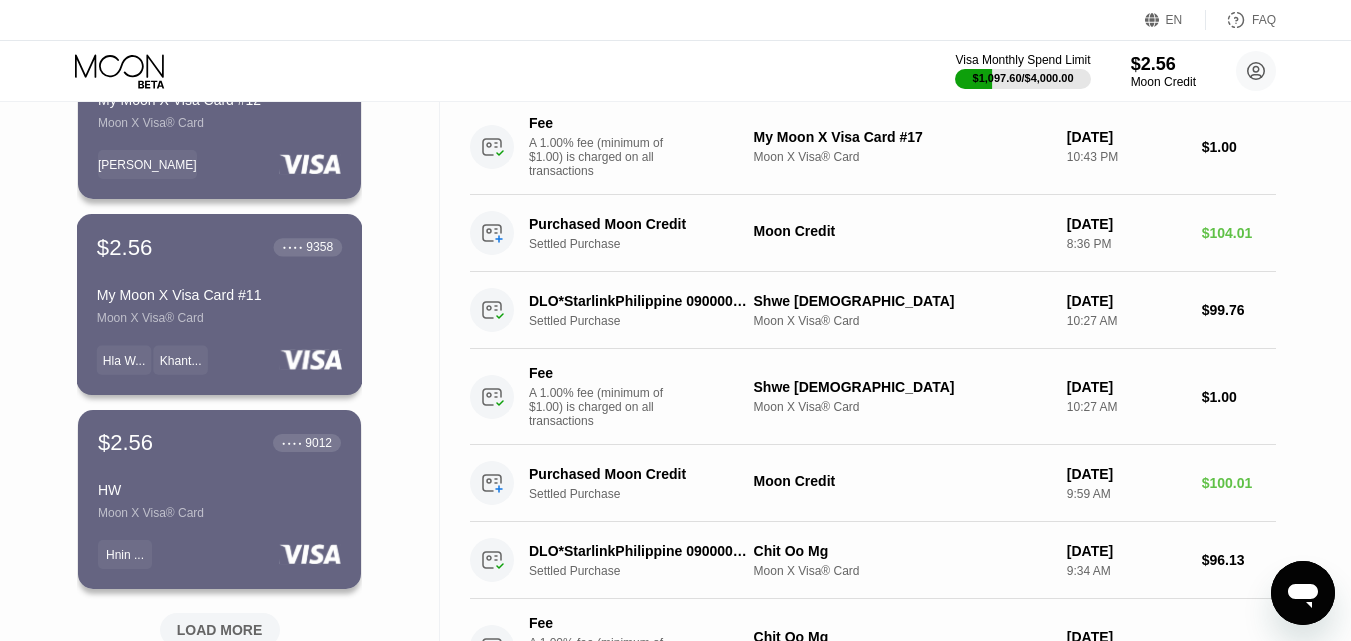 scroll, scrollTop: 700, scrollLeft: 0, axis: vertical 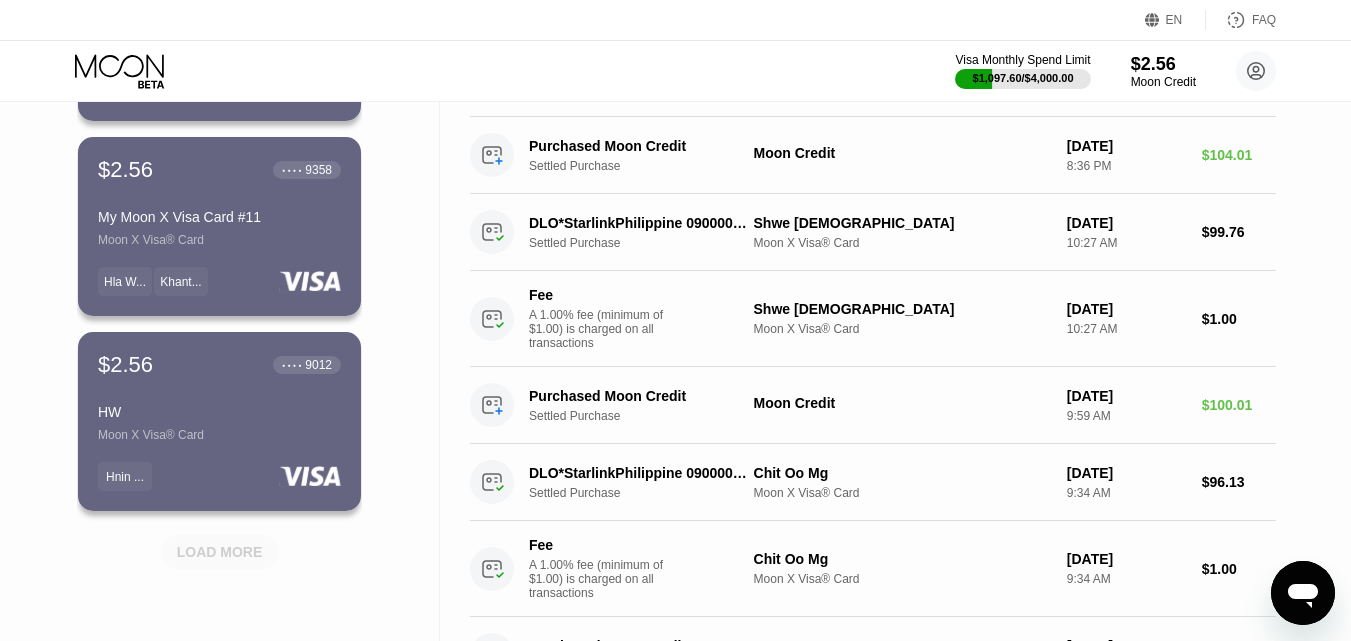 click on "LOAD MORE" at bounding box center [220, 552] 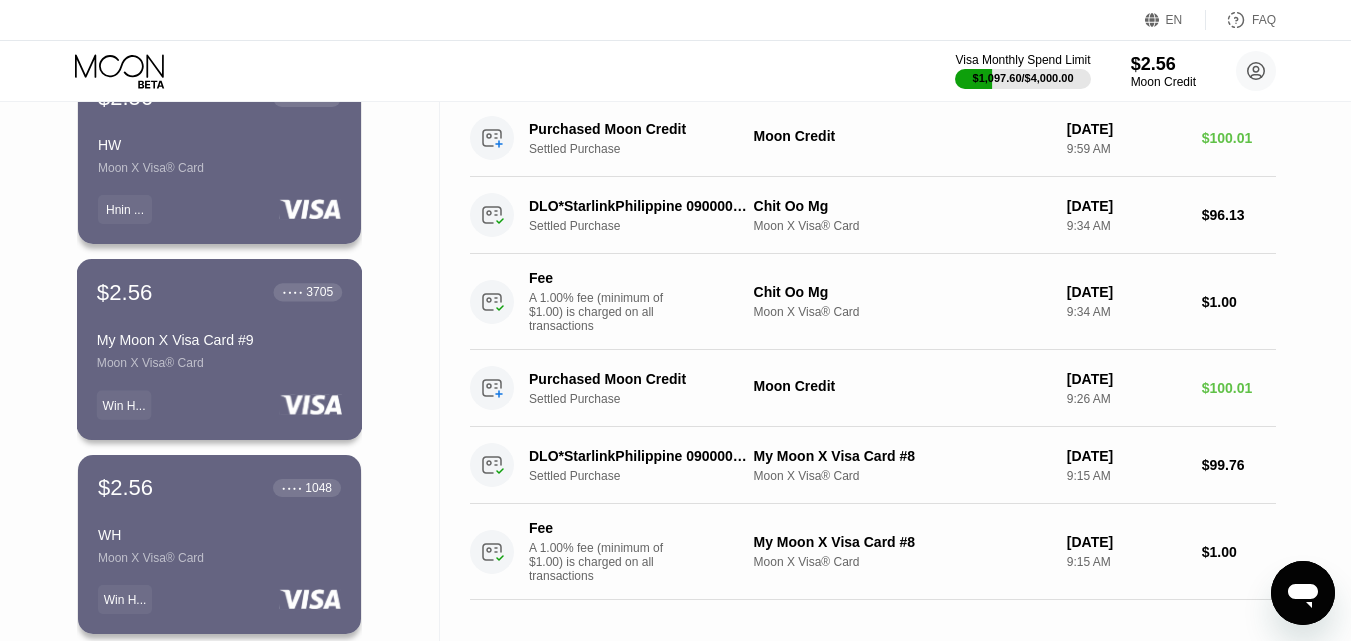 scroll, scrollTop: 1000, scrollLeft: 0, axis: vertical 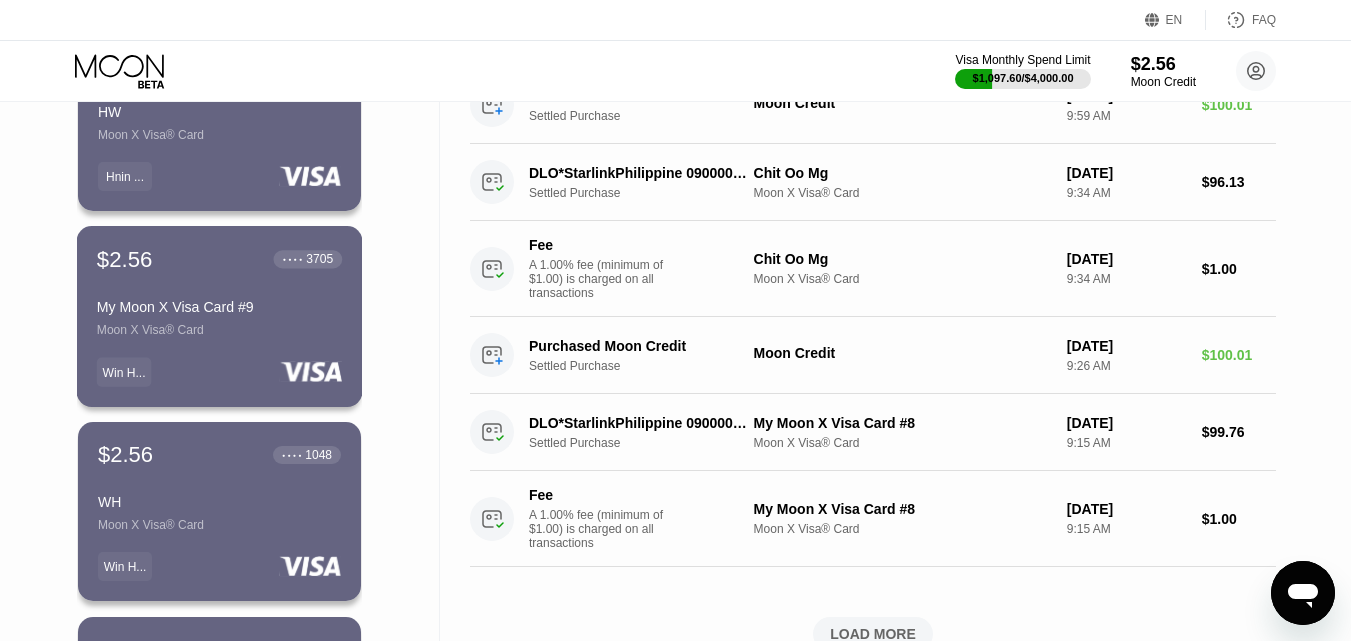 click on "My Moon X Visa Card #9" at bounding box center [219, 307] 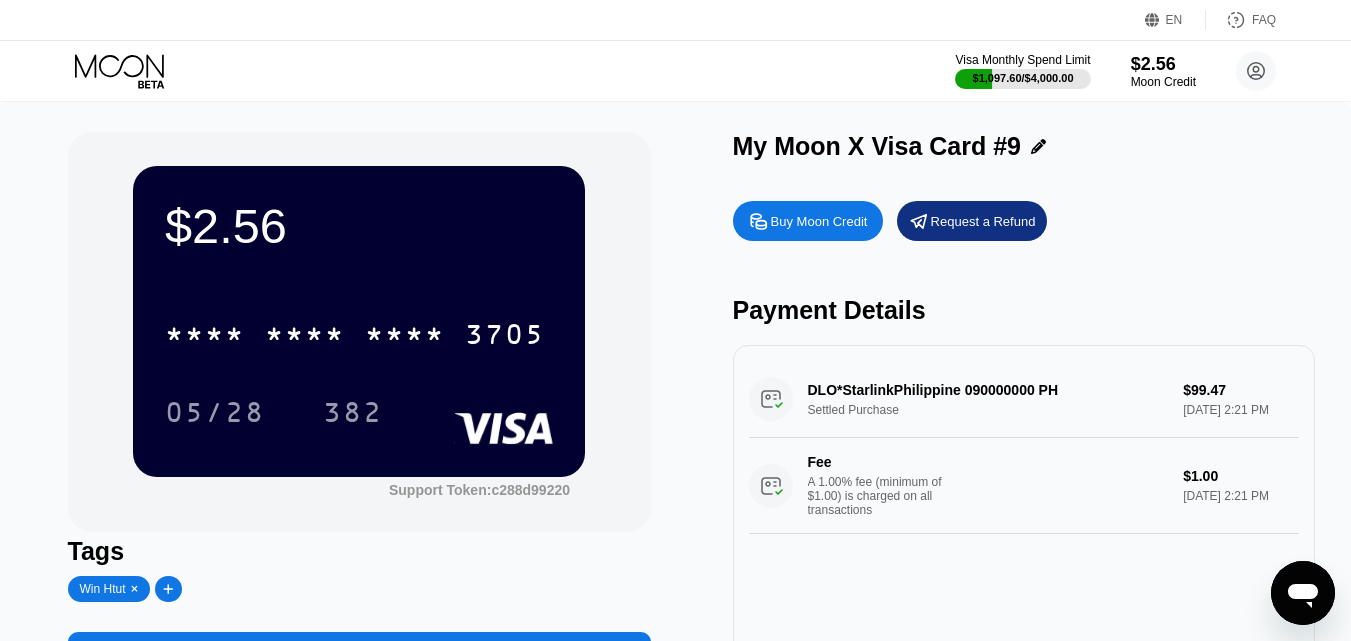 scroll, scrollTop: 100, scrollLeft: 0, axis: vertical 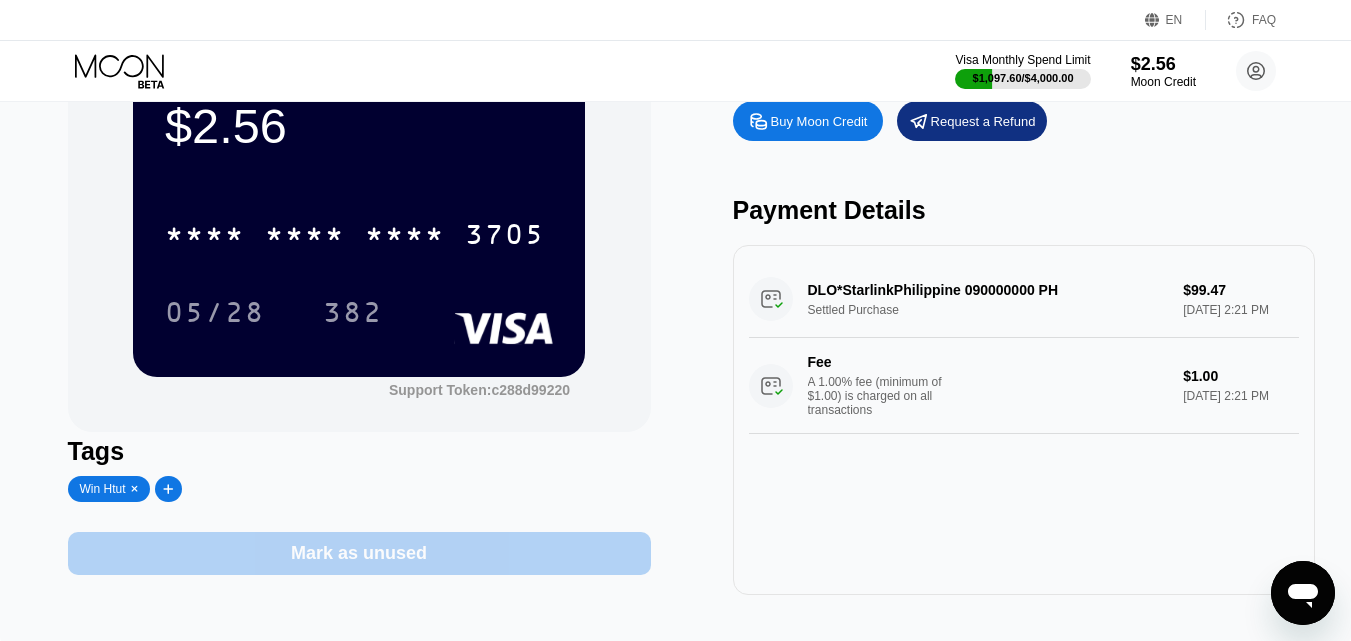 click on "Mark as unused" at bounding box center (359, 553) 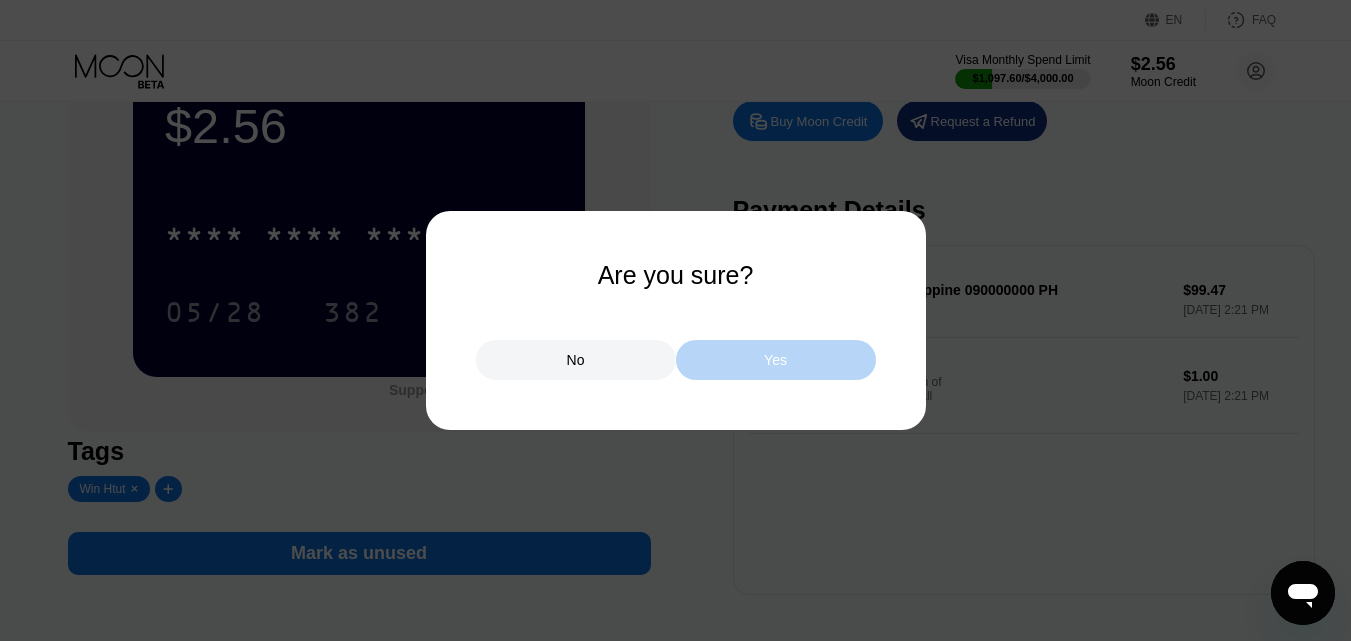 click on "Yes" at bounding box center [776, 360] 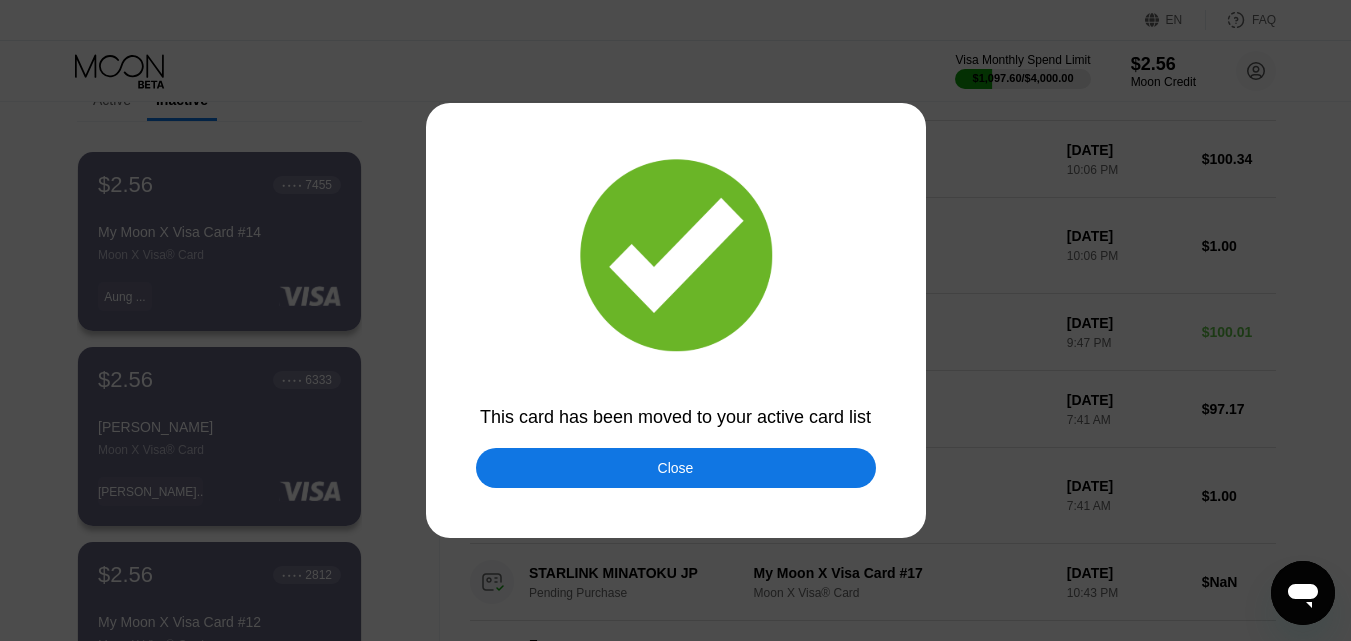 scroll, scrollTop: 0, scrollLeft: 0, axis: both 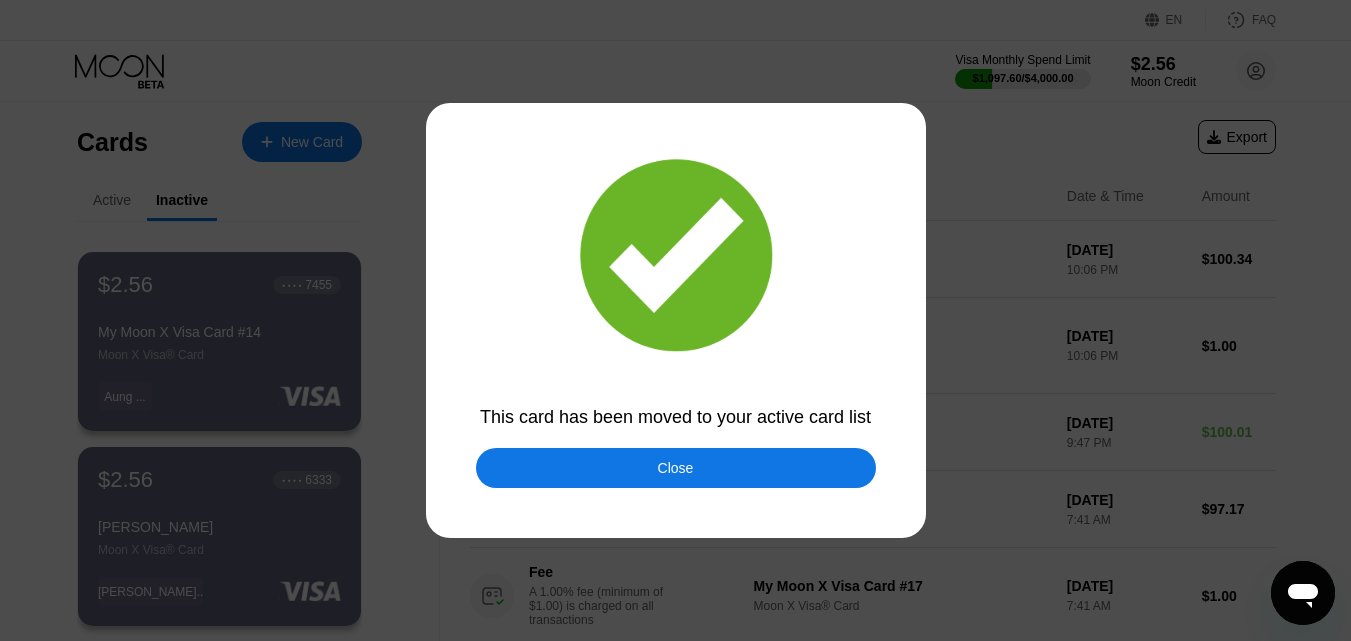 click on "Close" at bounding box center (676, 468) 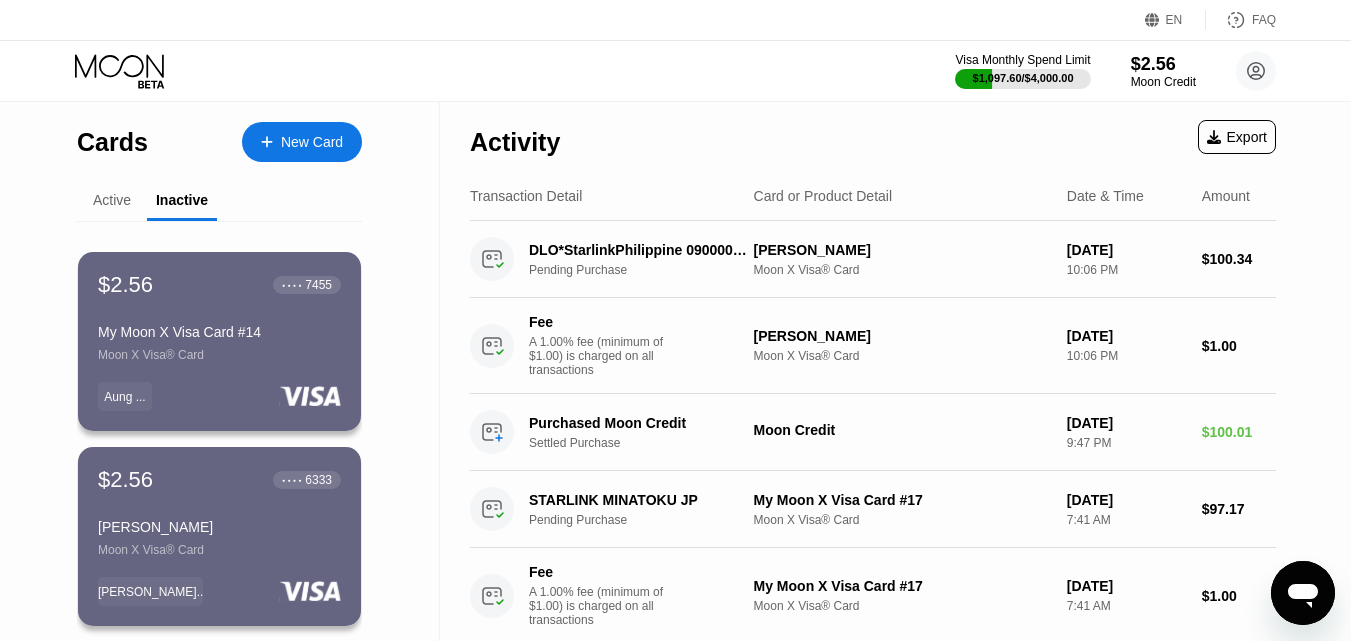 click on "Active" at bounding box center [112, 200] 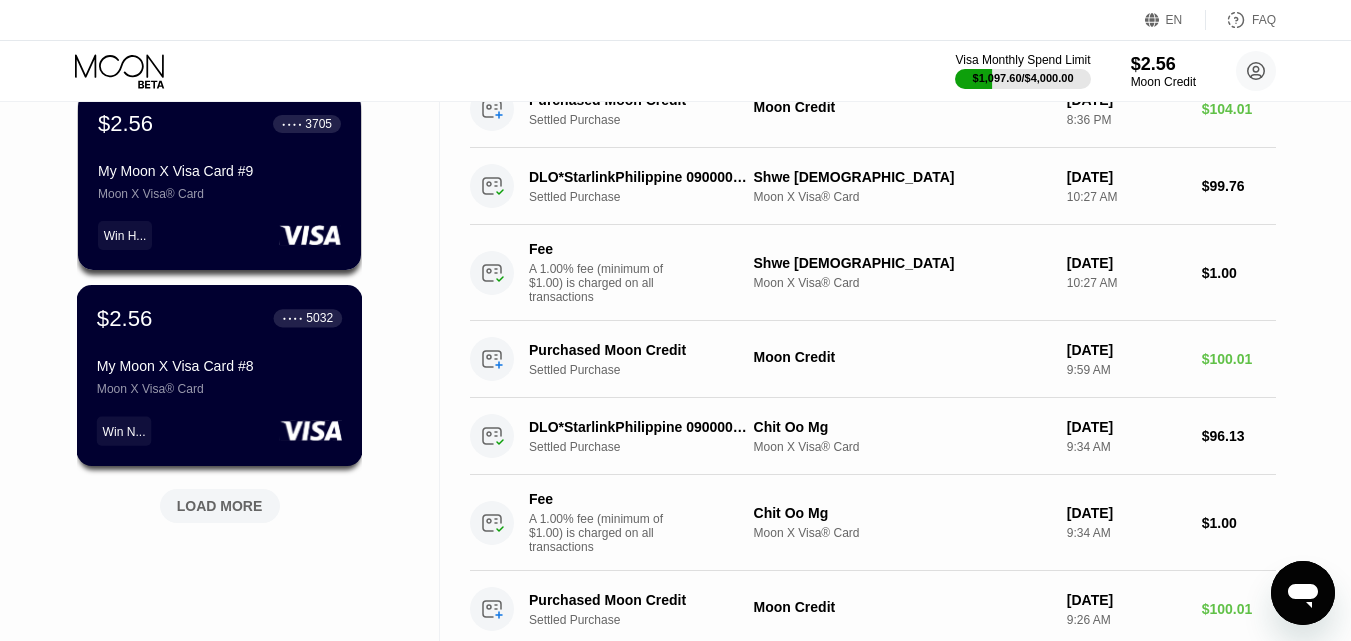 scroll, scrollTop: 700, scrollLeft: 0, axis: vertical 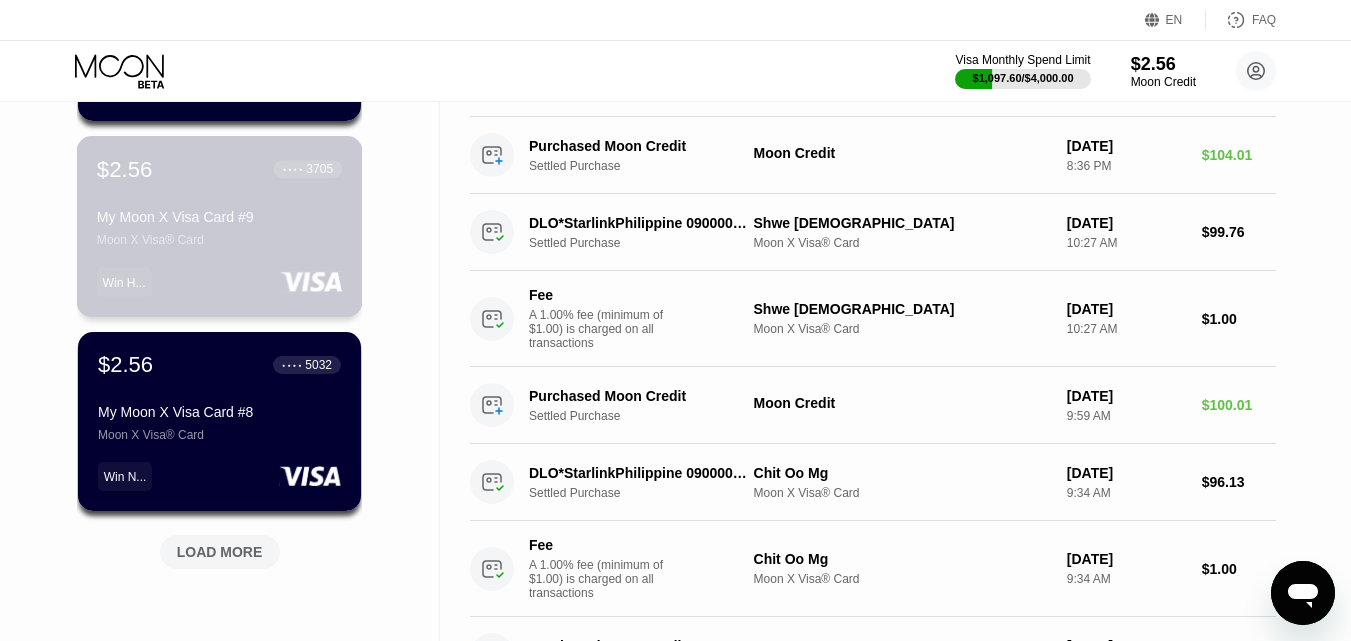 click on "Moon X Visa® Card" at bounding box center (219, 240) 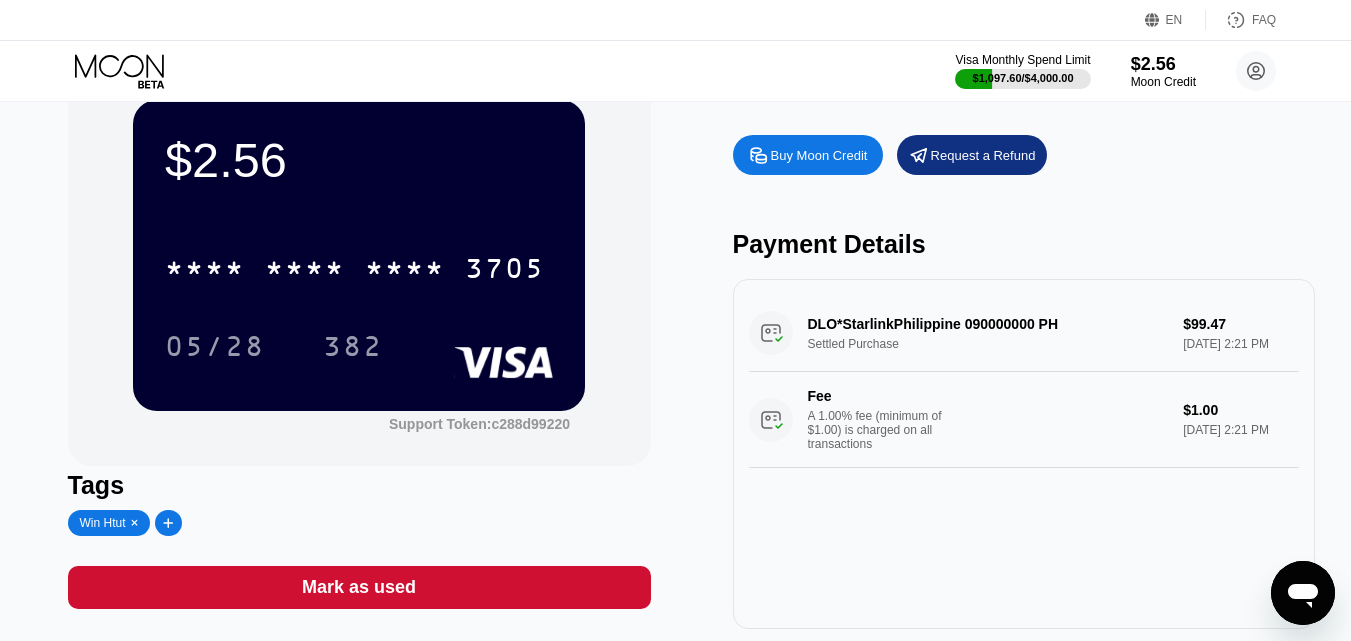 scroll, scrollTop: 0, scrollLeft: 0, axis: both 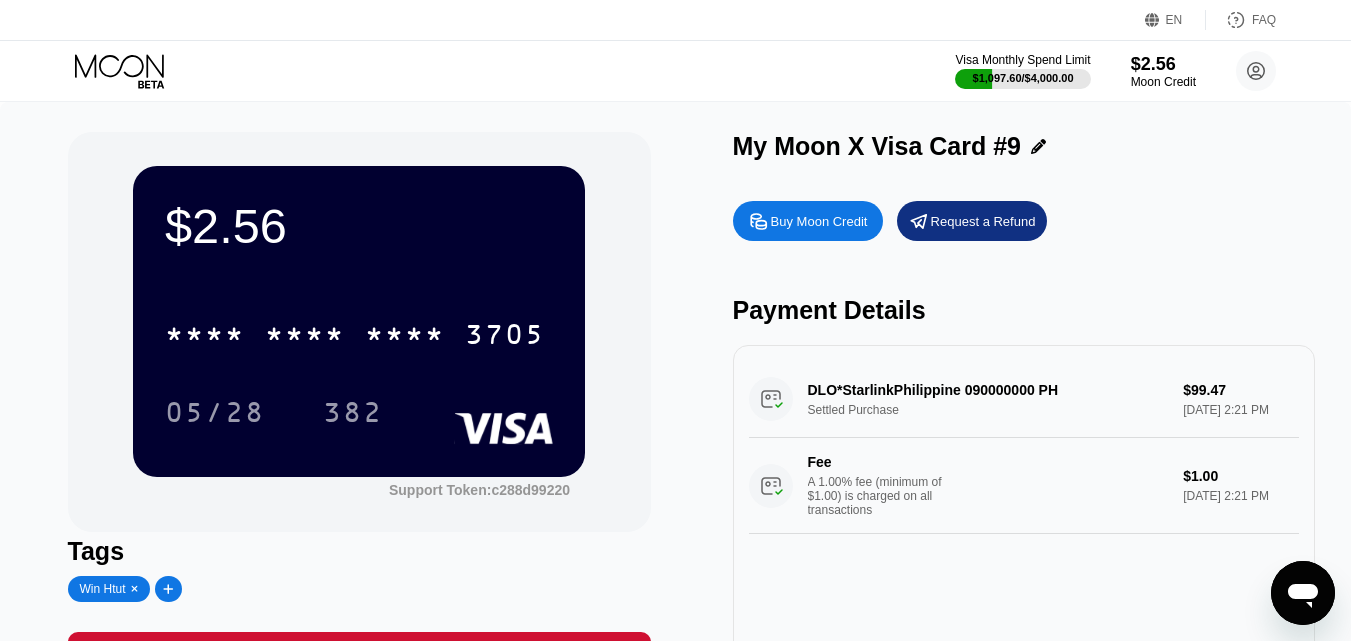 click on "Buy Moon Credit" at bounding box center [819, 221] 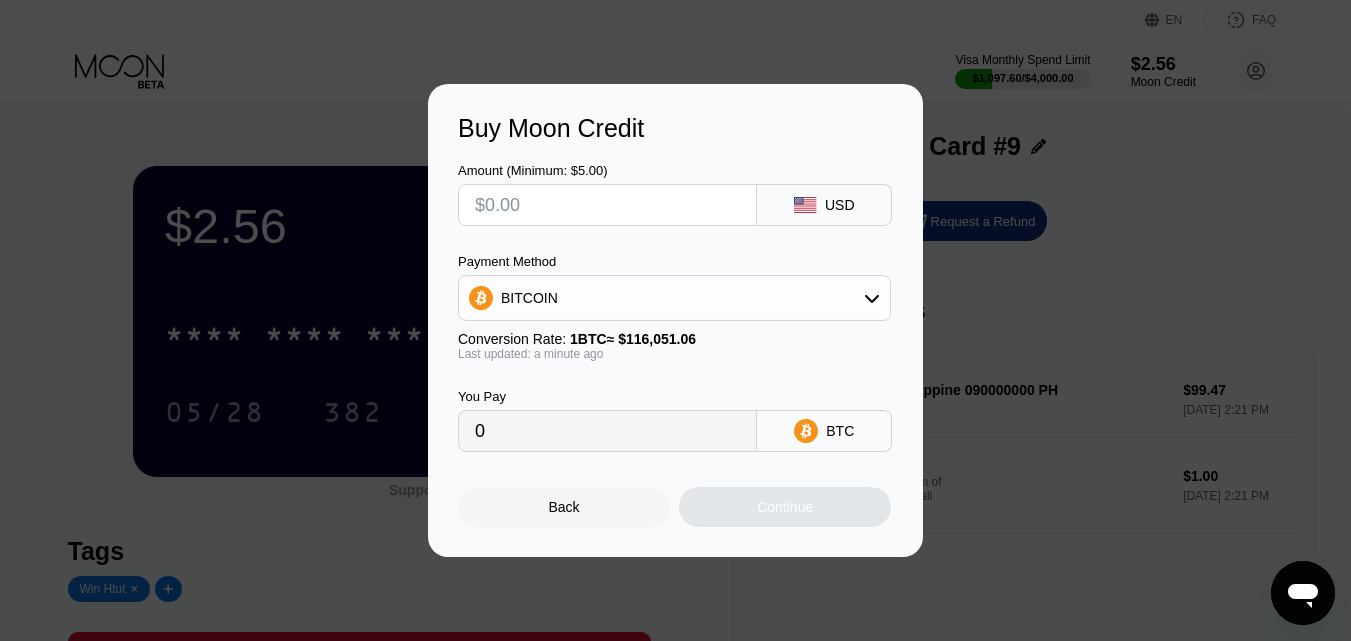 click at bounding box center (607, 205) 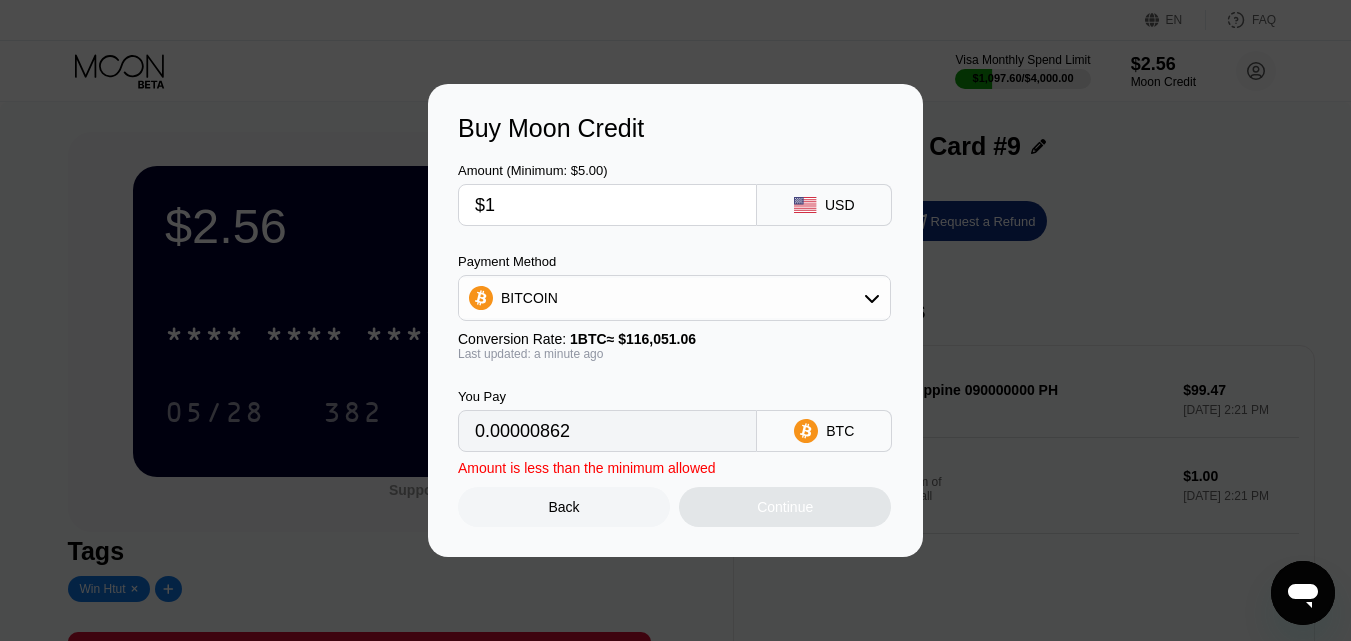 type on "0.00000862" 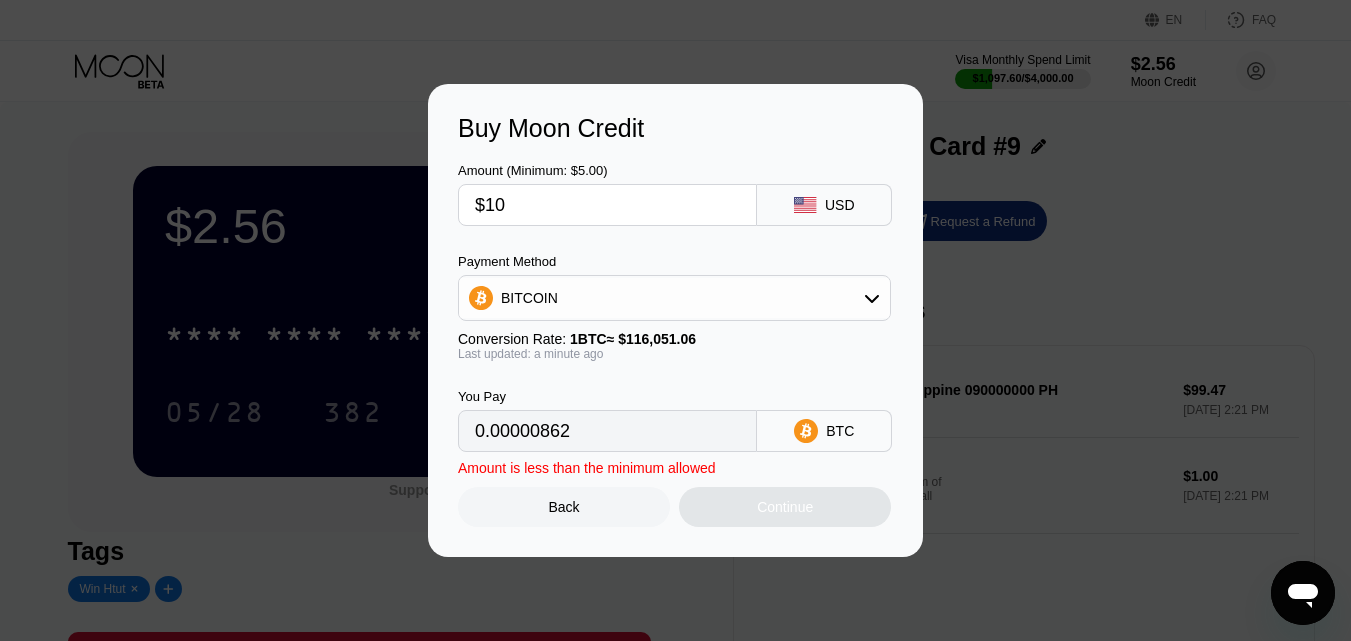 type on "$100" 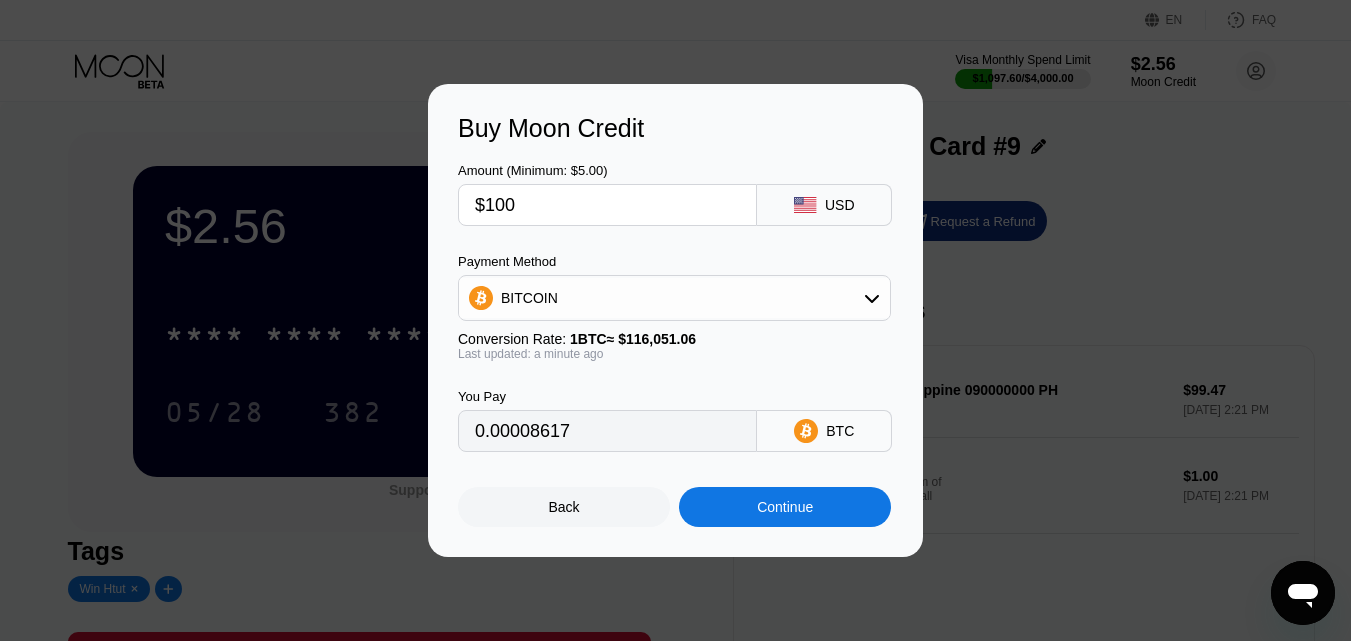 type on "0.00086169" 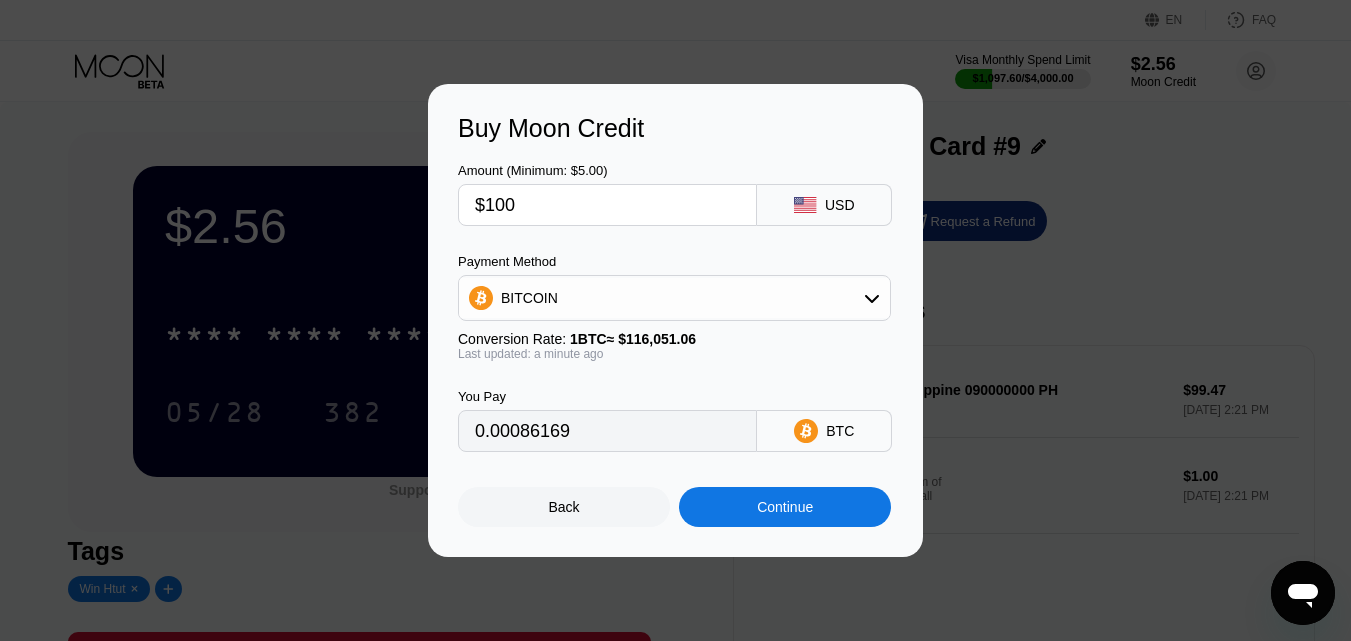 type on "$100" 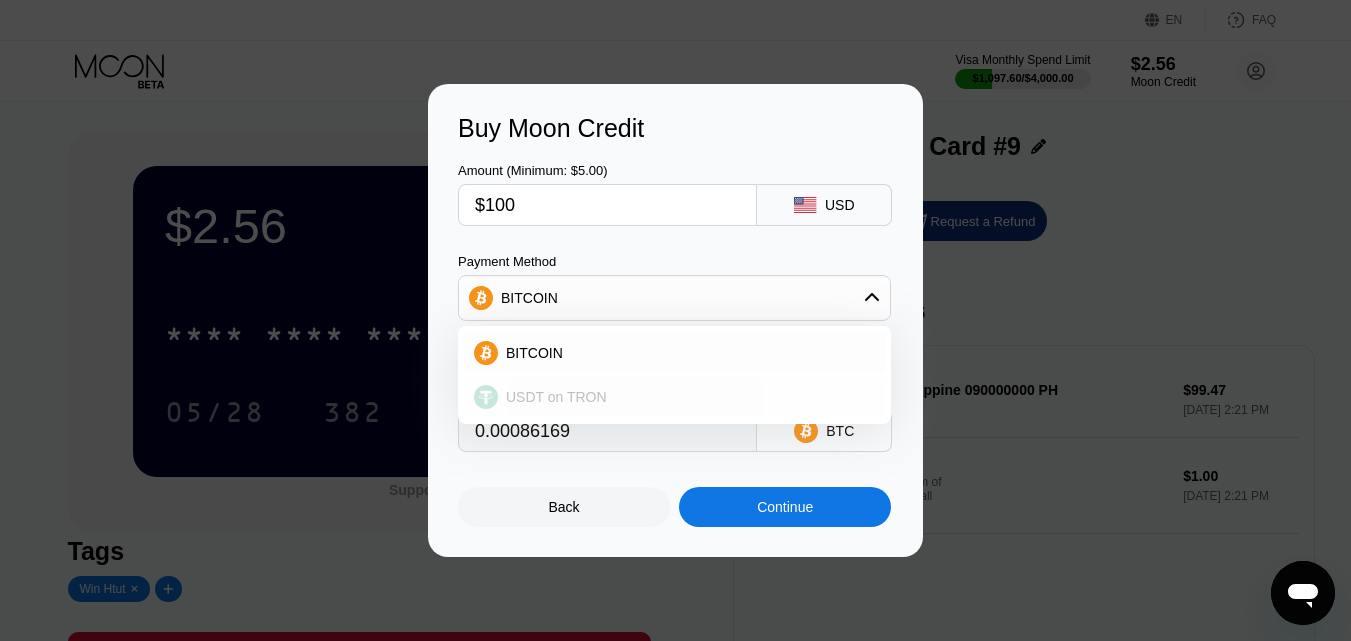 click on "USDT on TRON" at bounding box center [556, 397] 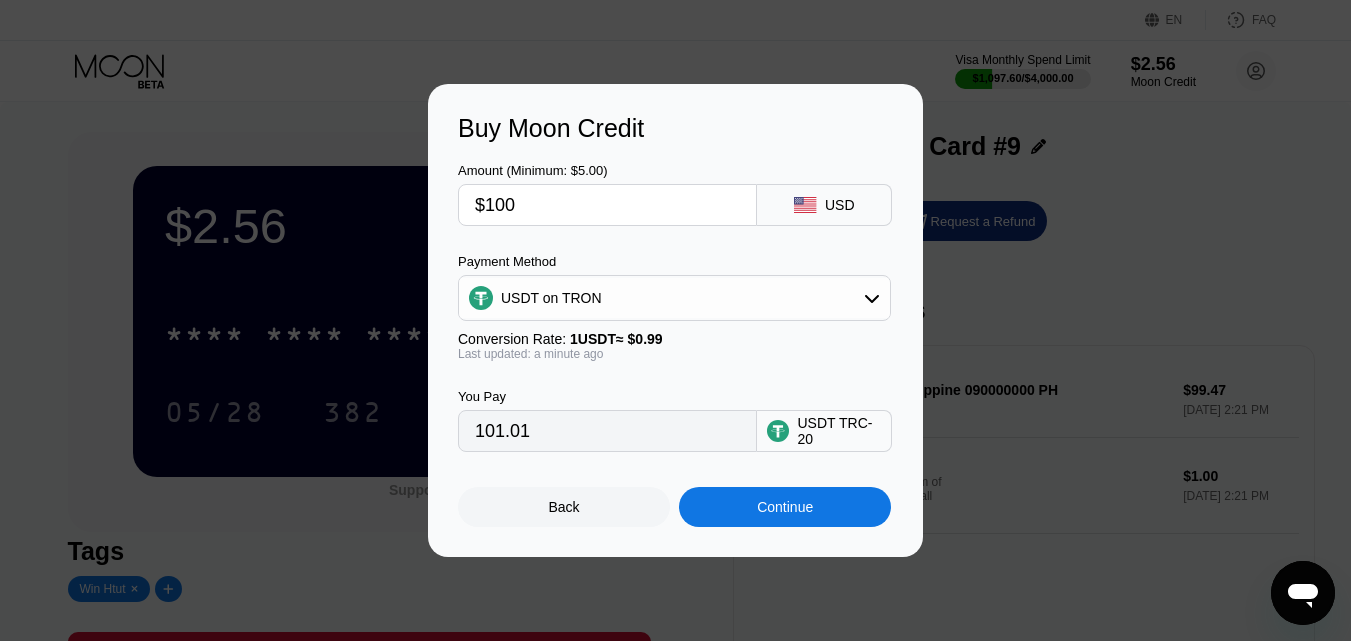 click on "101.01" at bounding box center [607, 431] 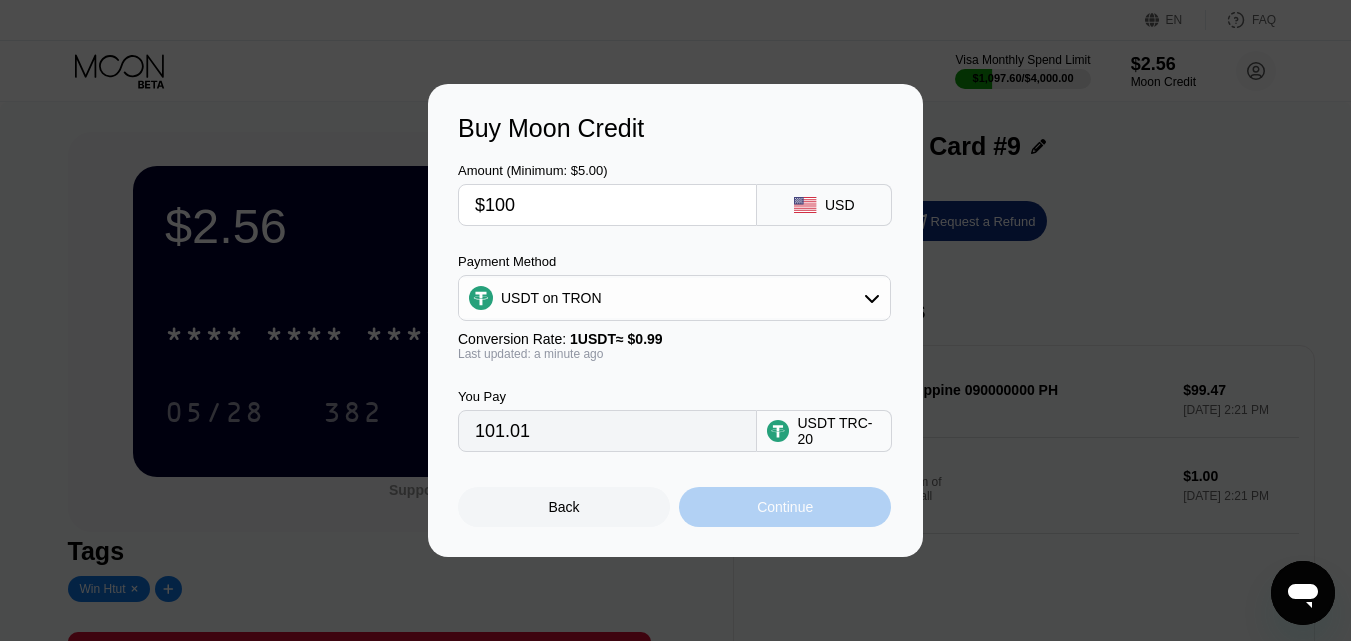 click on "Continue" at bounding box center (785, 507) 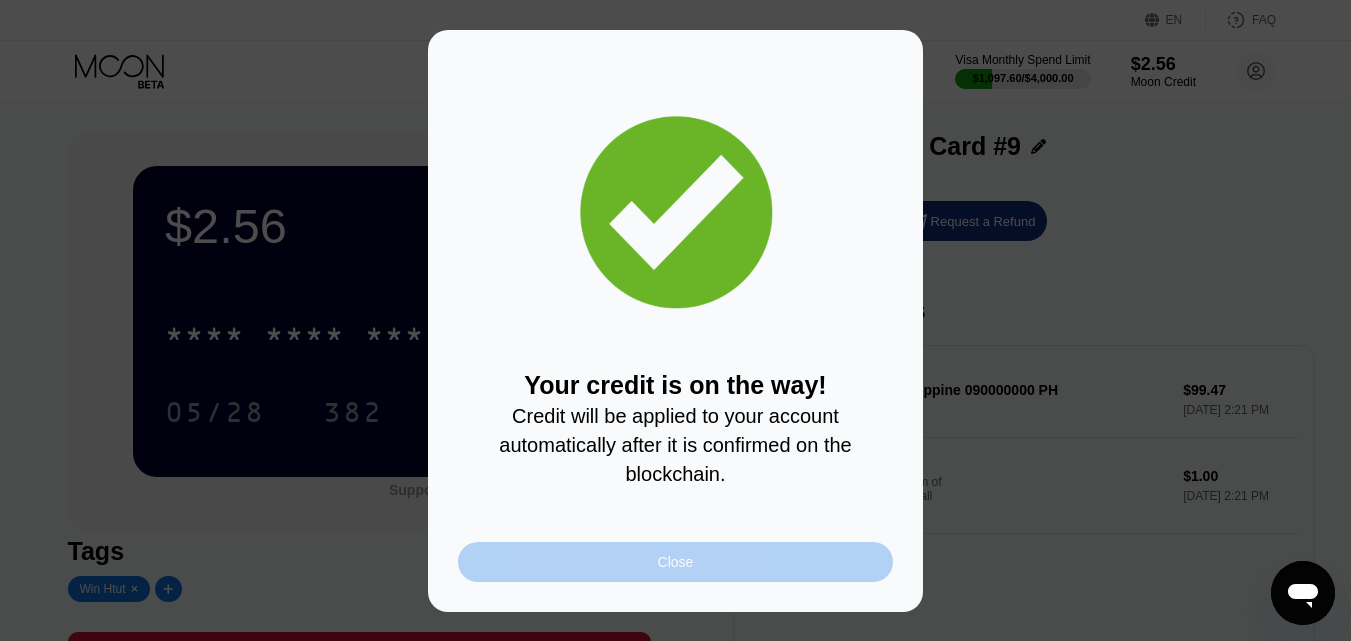 click on "Close" at bounding box center [675, 562] 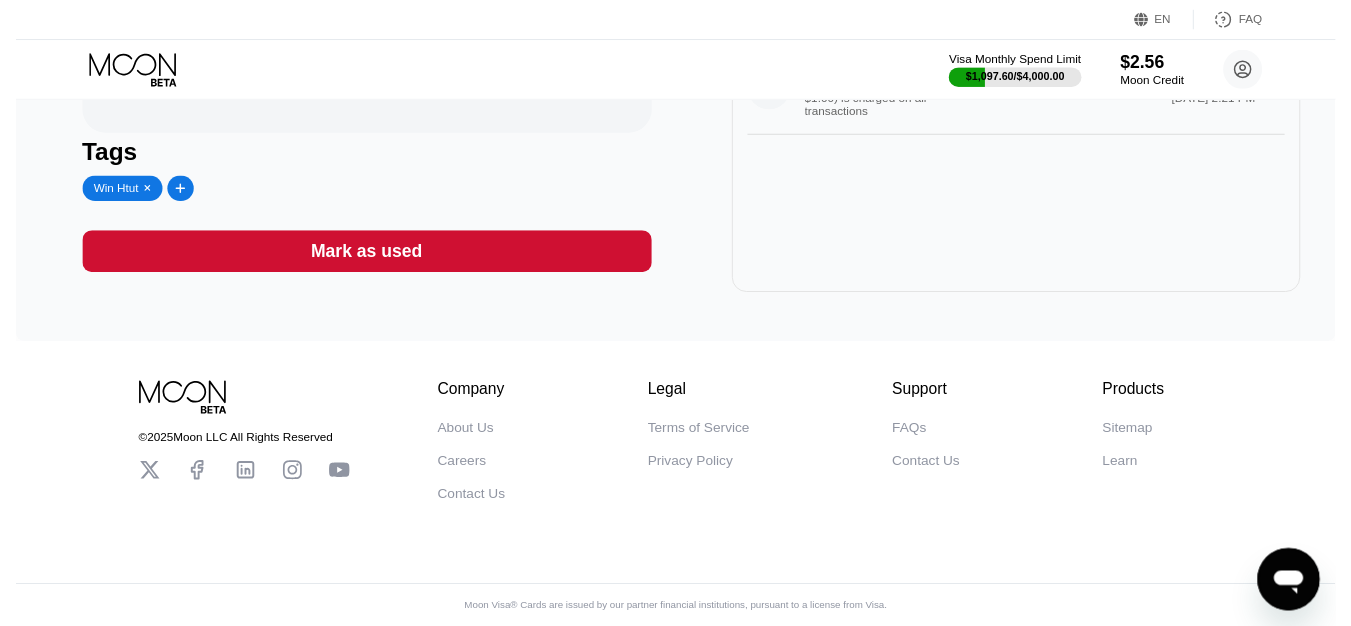 scroll, scrollTop: 0, scrollLeft: 0, axis: both 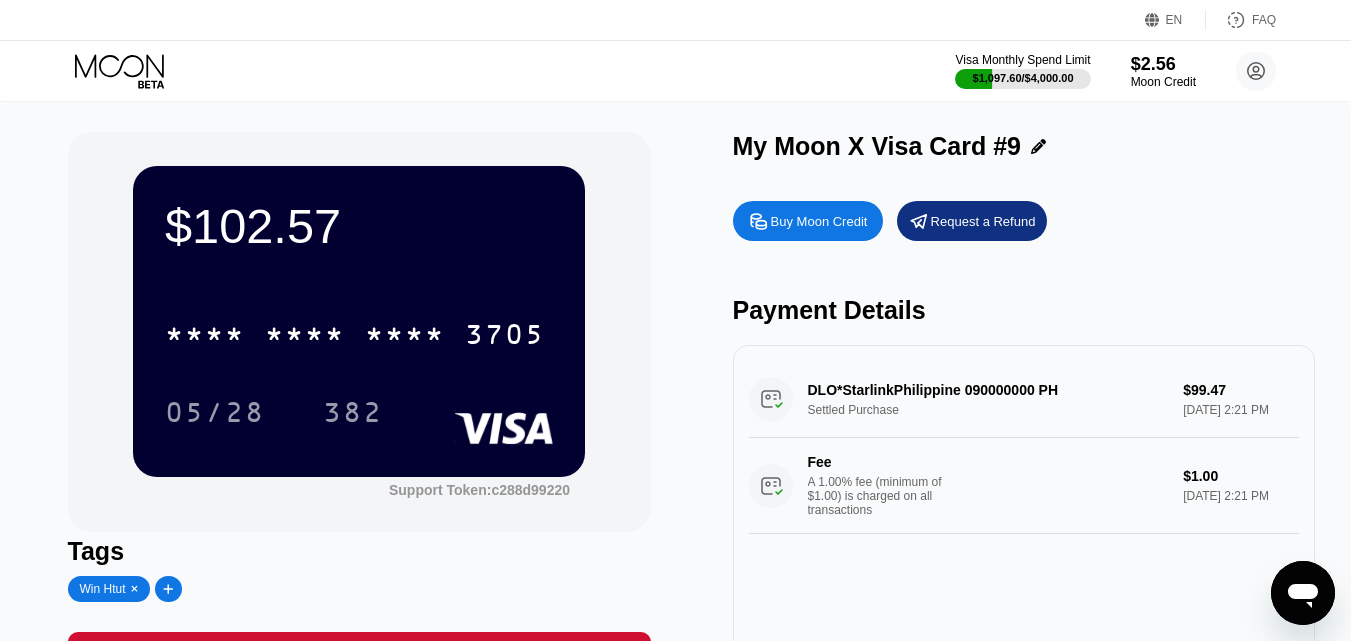 click 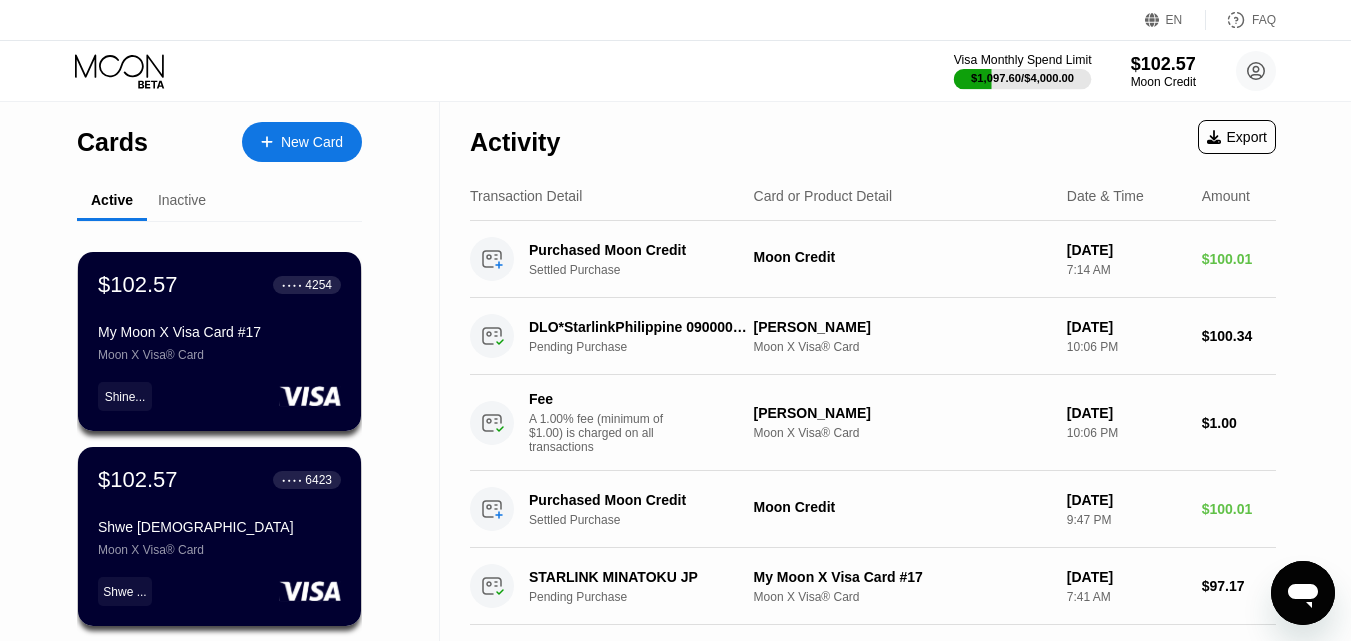 click at bounding box center (1023, 79) 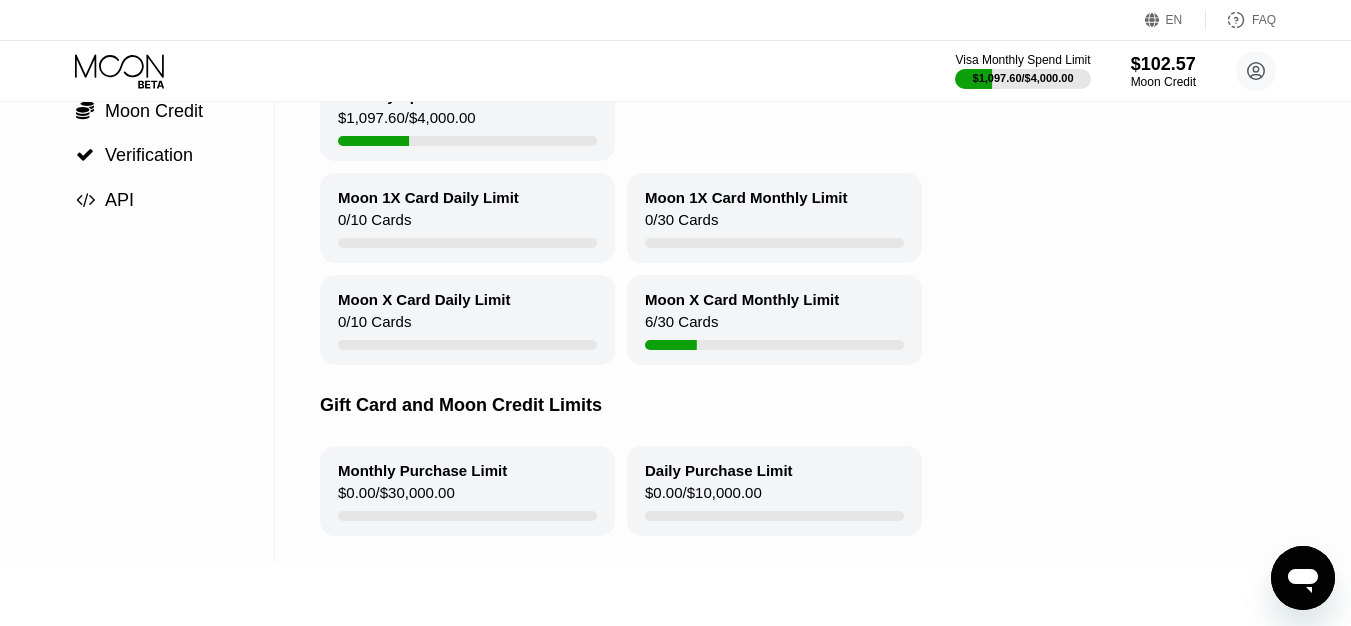 scroll, scrollTop: 200, scrollLeft: 0, axis: vertical 